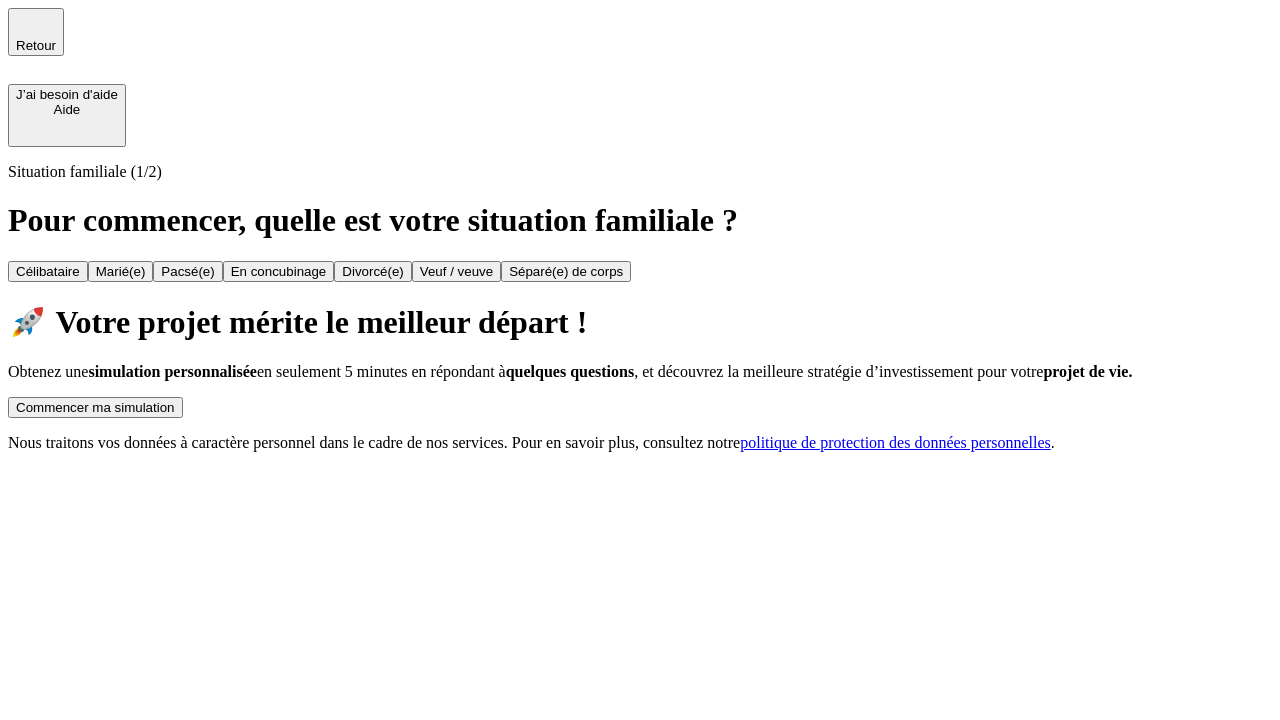 scroll, scrollTop: 0, scrollLeft: 0, axis: both 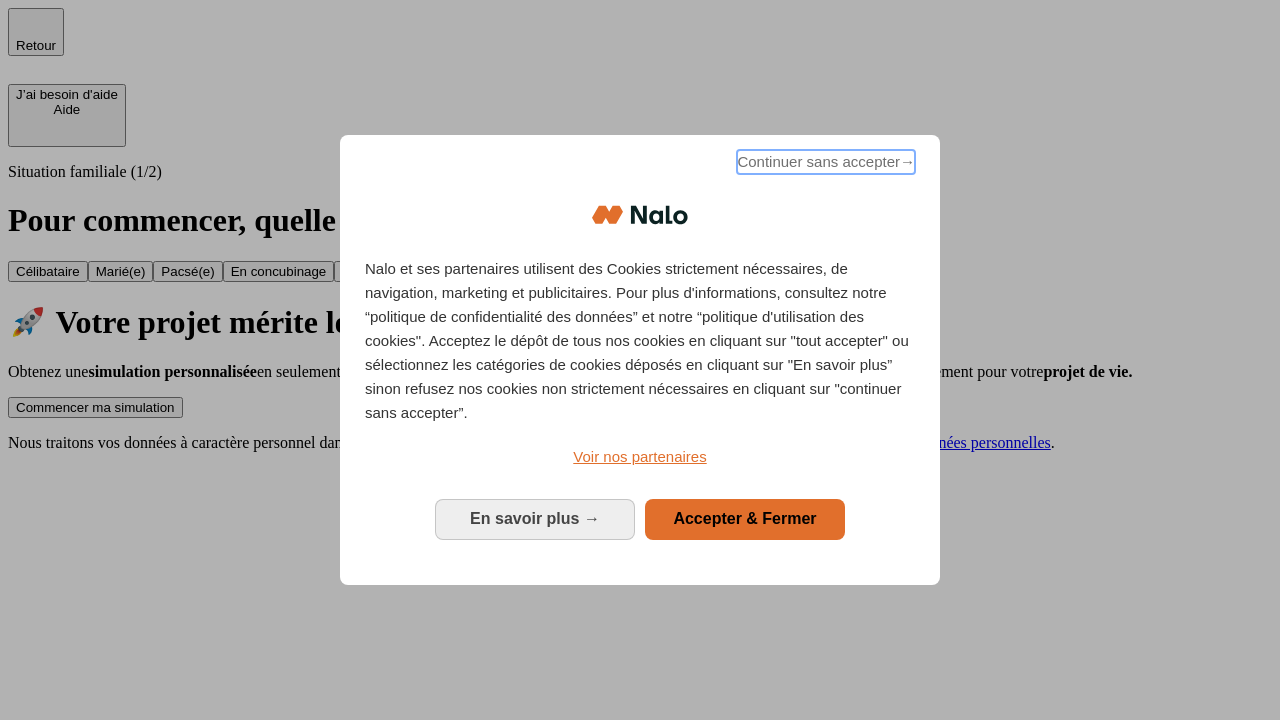 click on "Continuer sans accepter  →" at bounding box center (826, 162) 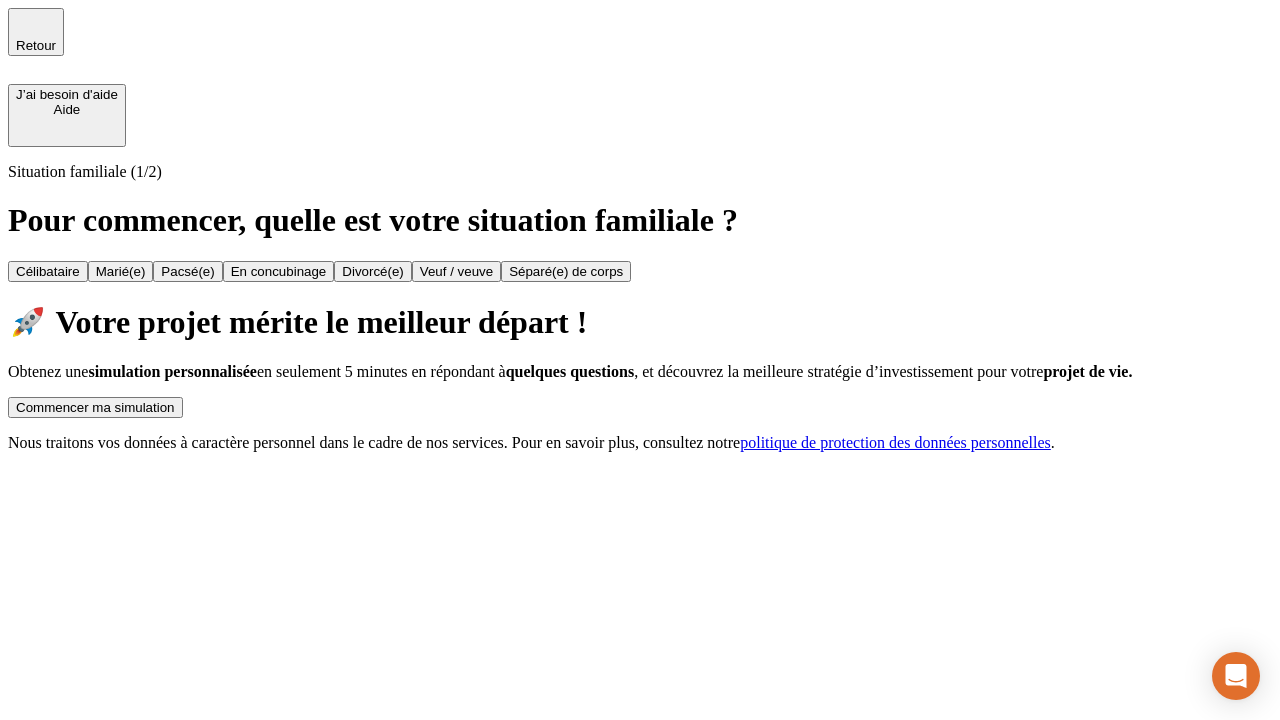 click on "Commencer ma simulation" at bounding box center [95, 407] 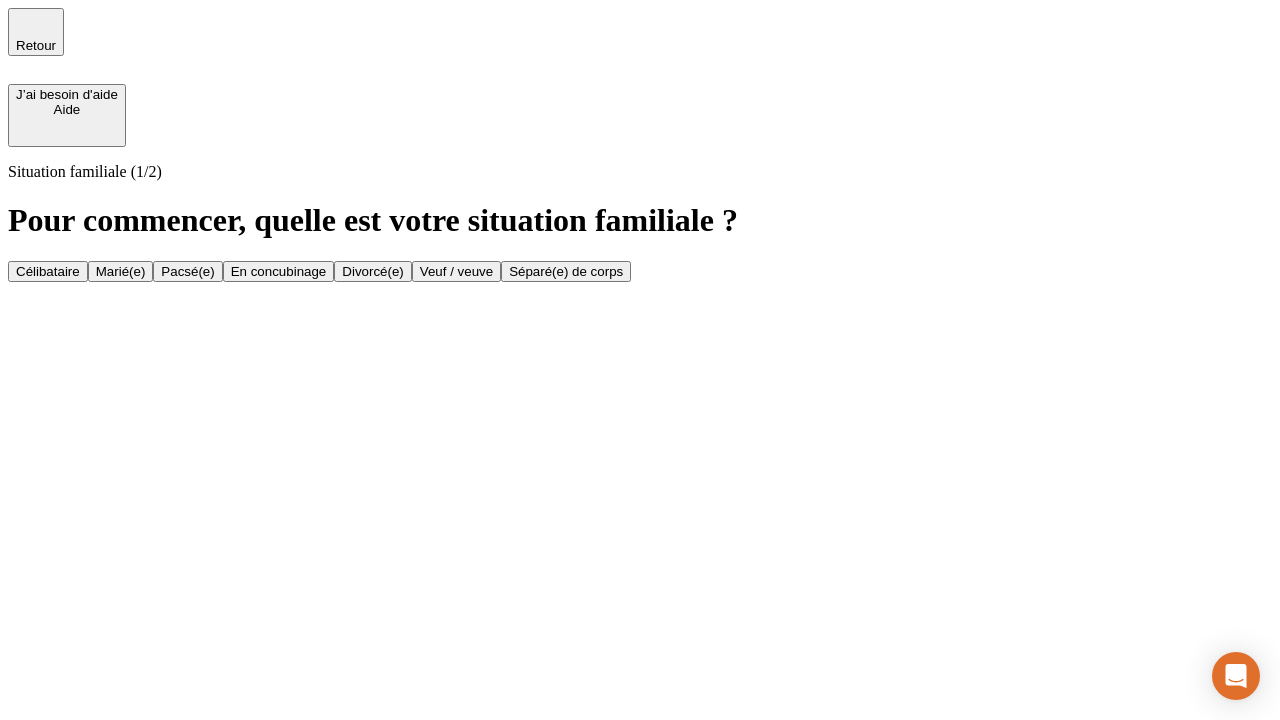 click on "Célibataire" at bounding box center [48, 271] 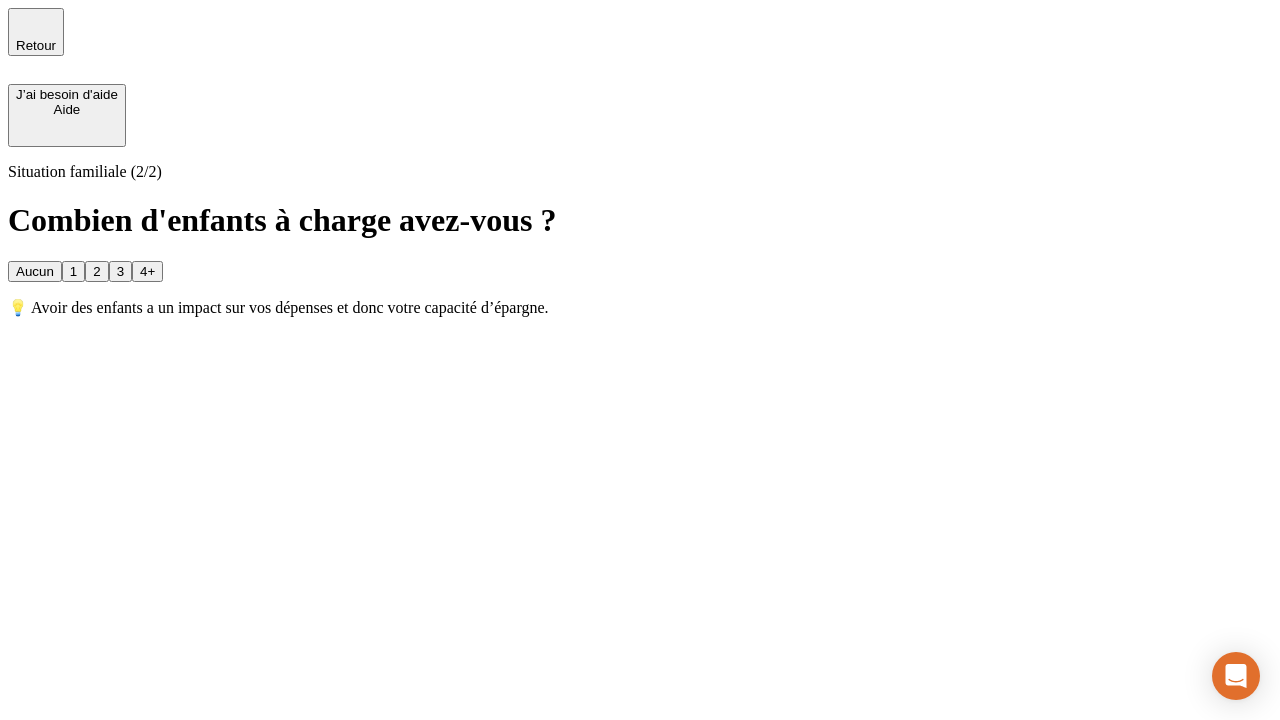 click on "Aucun" at bounding box center (35, 271) 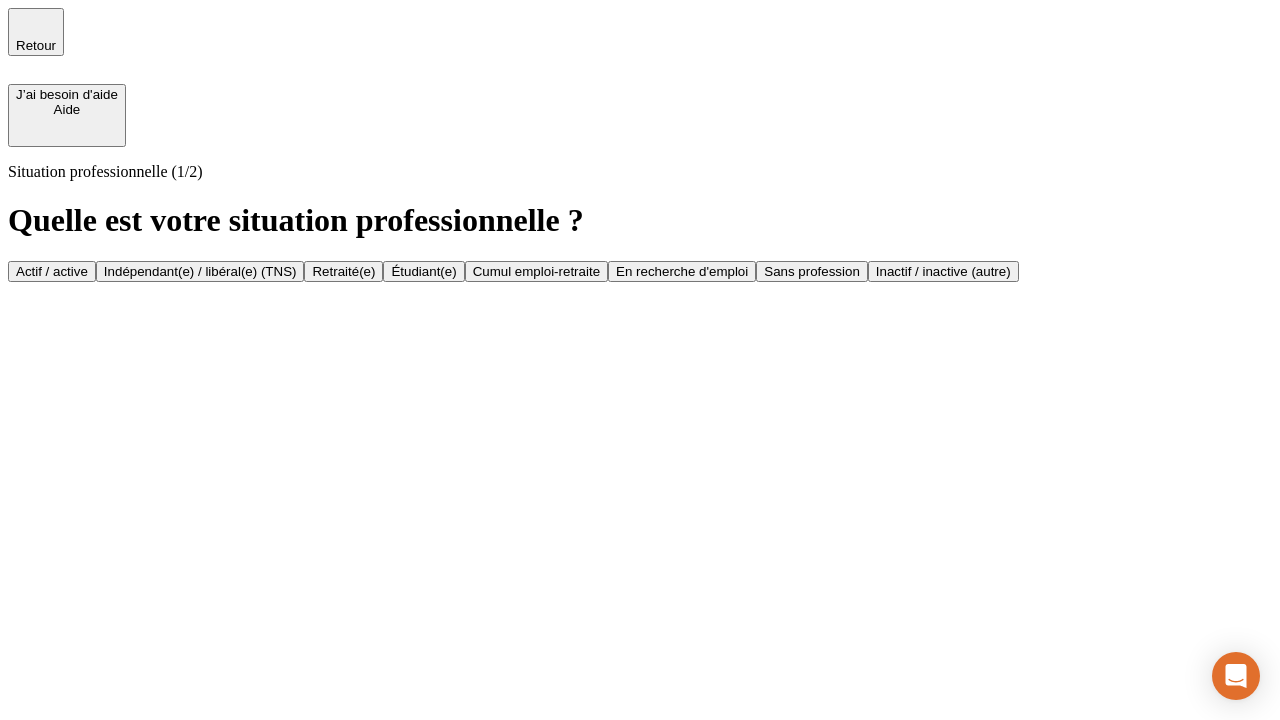 click on "Actif / active" at bounding box center [52, 271] 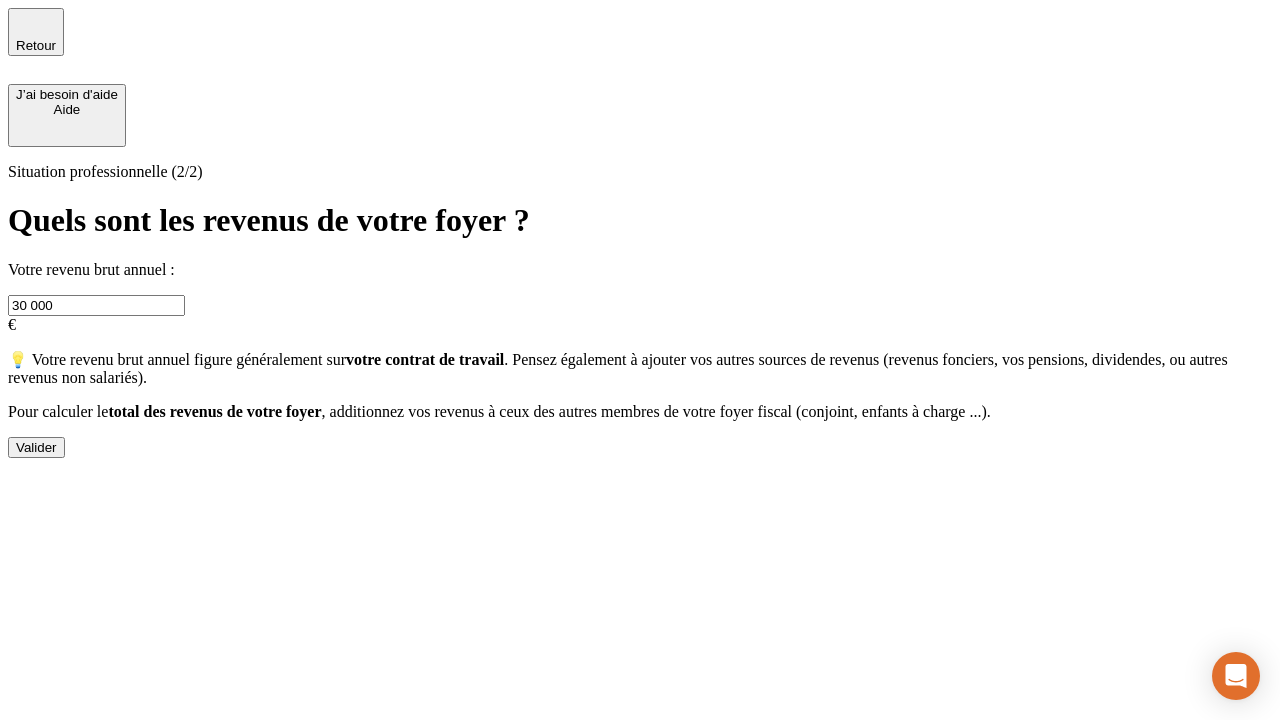 type on "30 000" 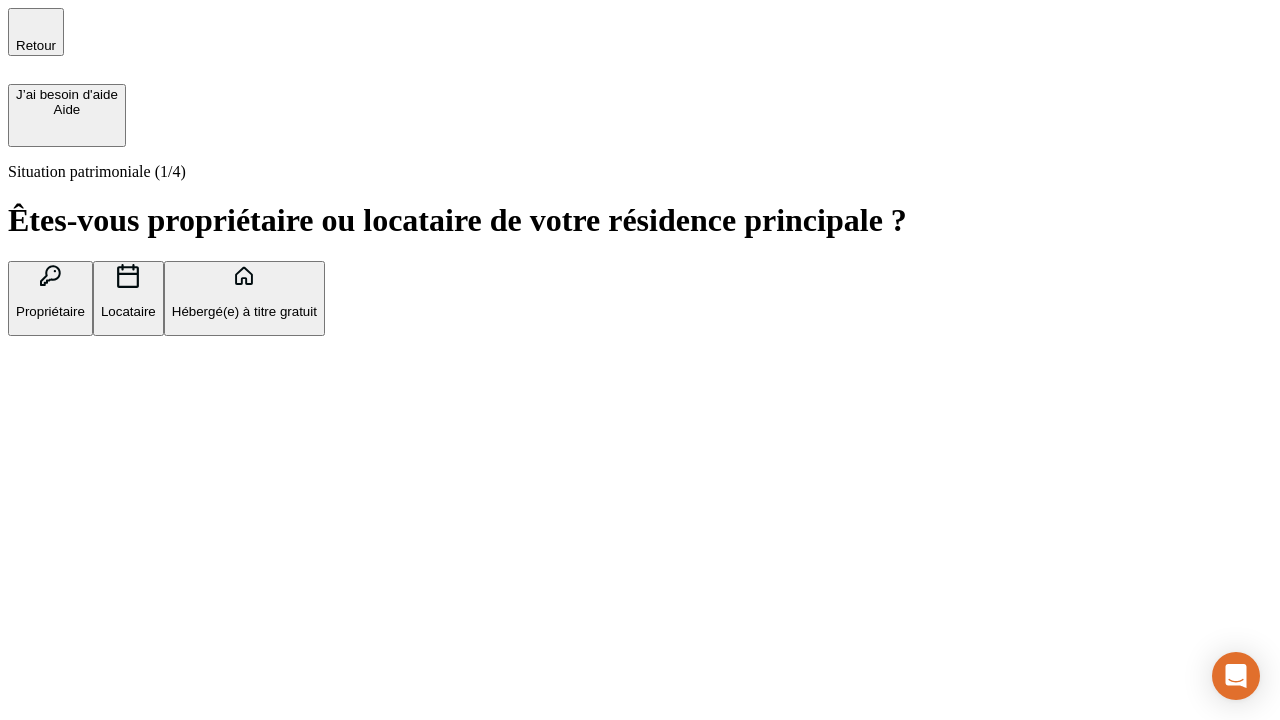 click on "Hébergé(e) à titre gratuit" at bounding box center [244, 311] 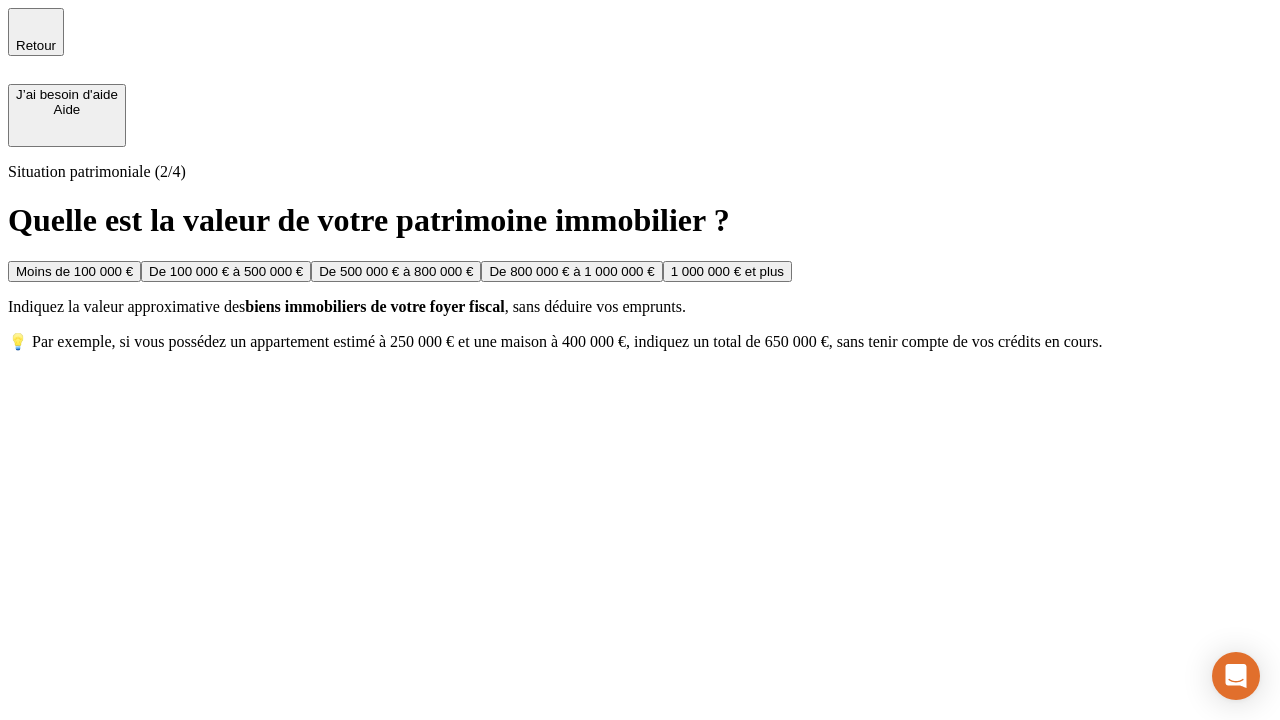 click on "Moins de 100 000 €" at bounding box center (74, 271) 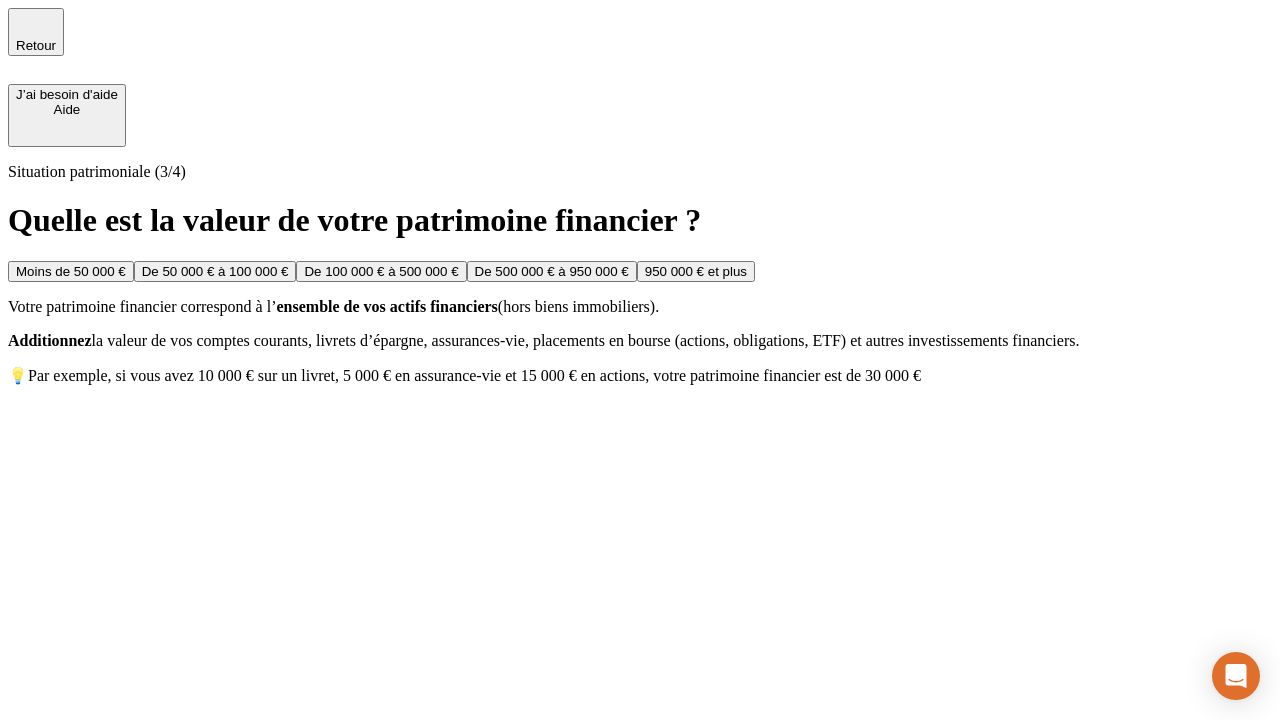 click on "Moins de 50 000 €" at bounding box center (71, 271) 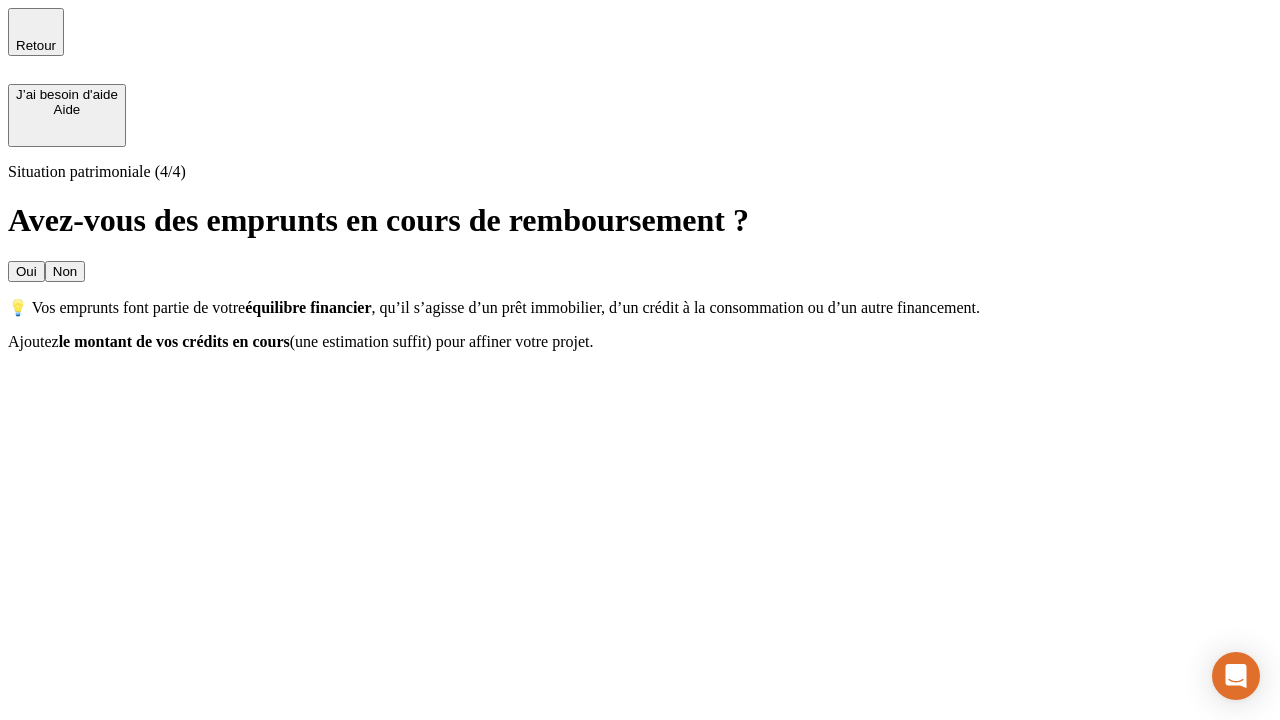 click on "Non" at bounding box center [65, 271] 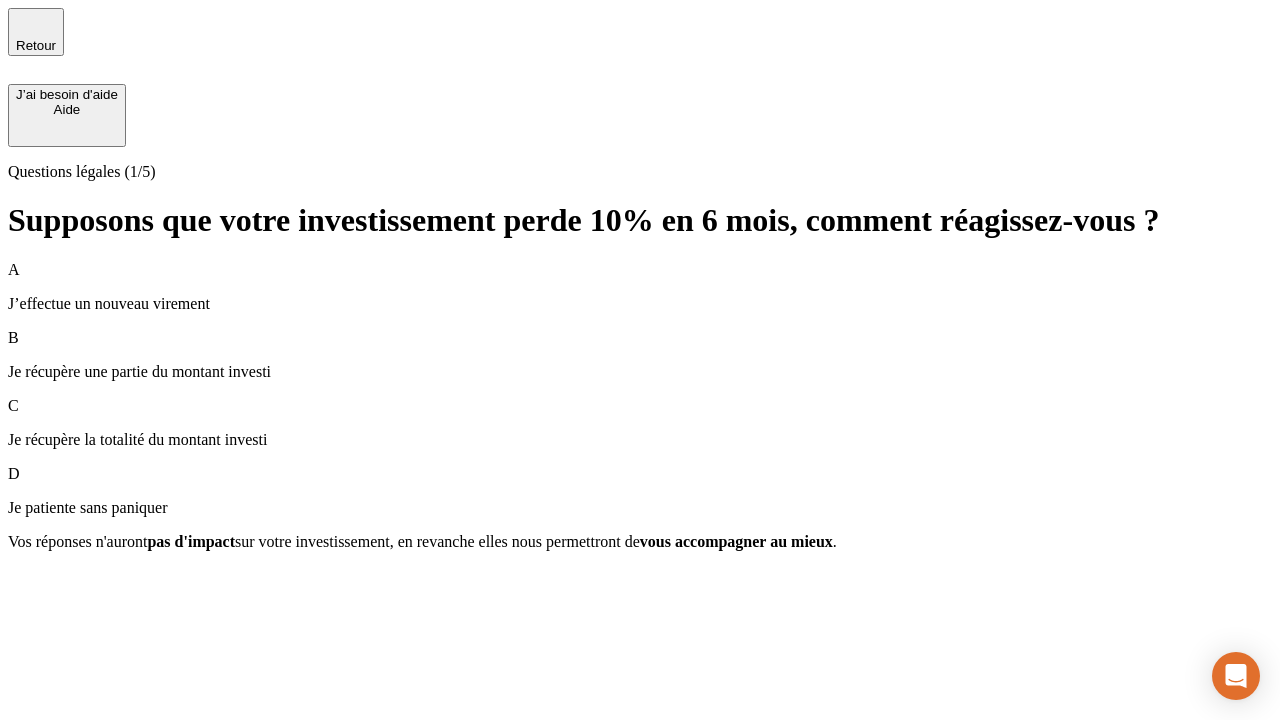 click on "A J’effectue un nouveau virement" at bounding box center [640, 287] 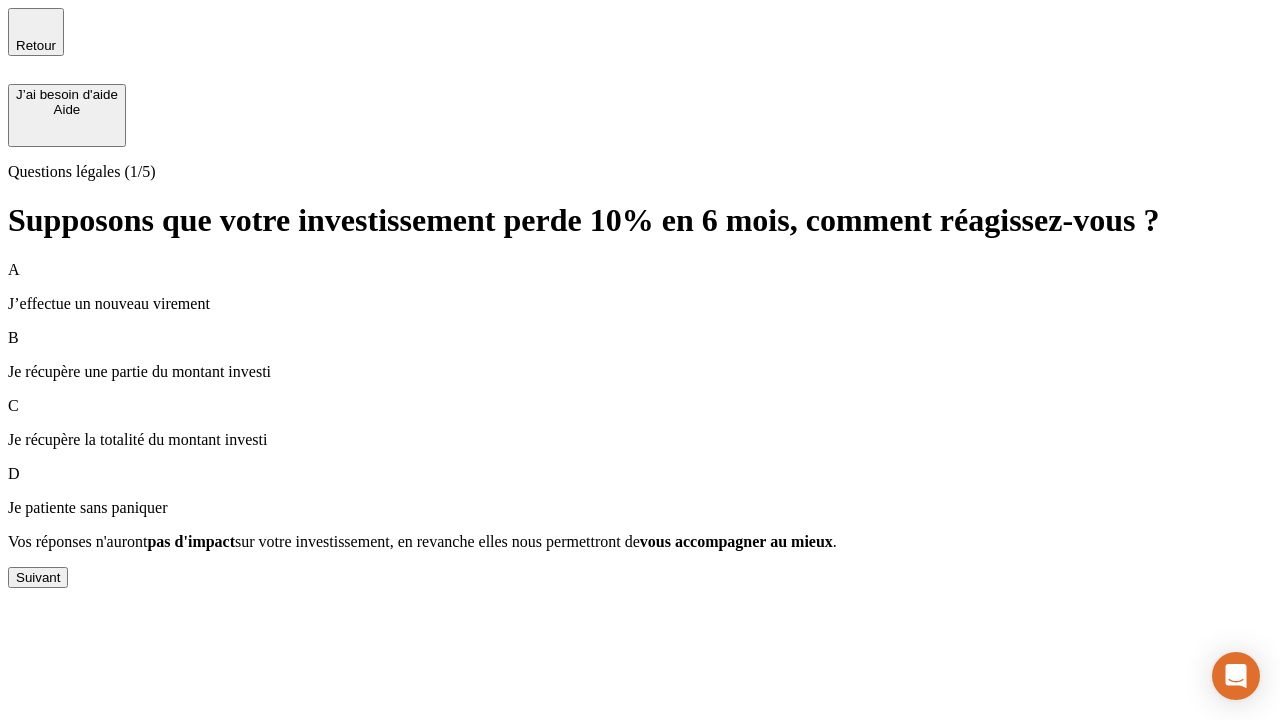click on "Suivant" at bounding box center (38, 577) 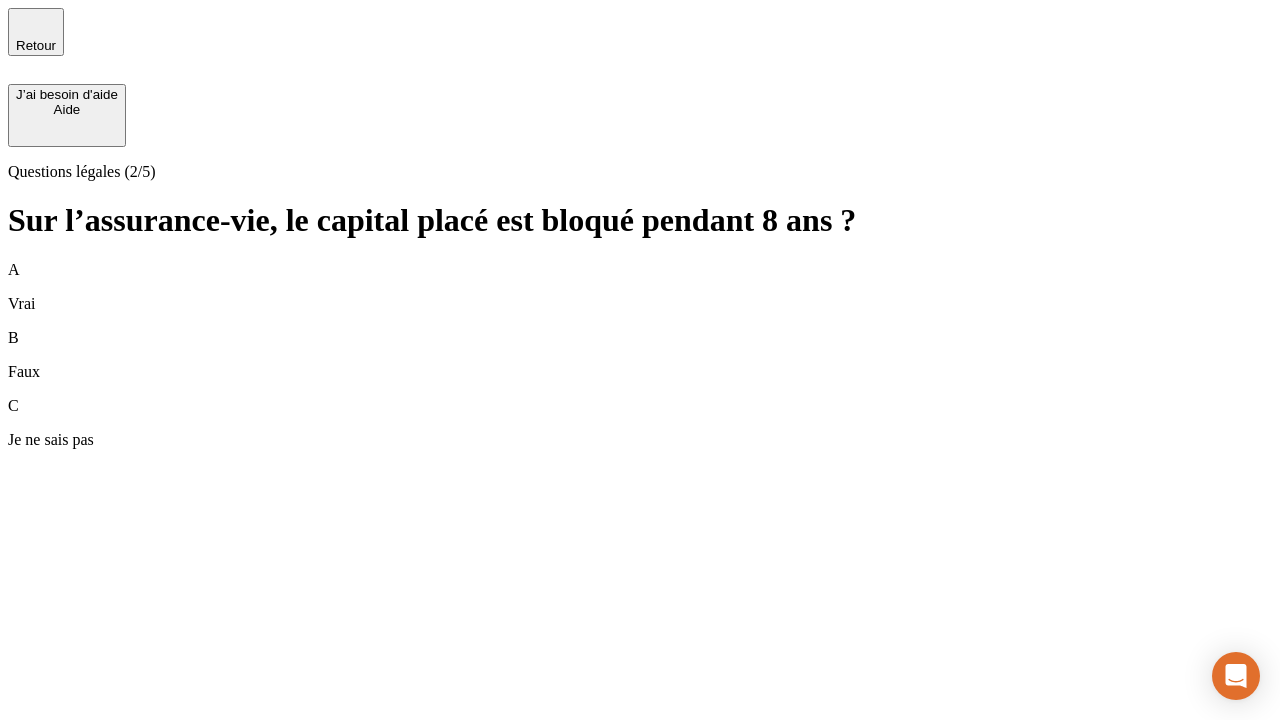 click on "B Faux" at bounding box center [640, 355] 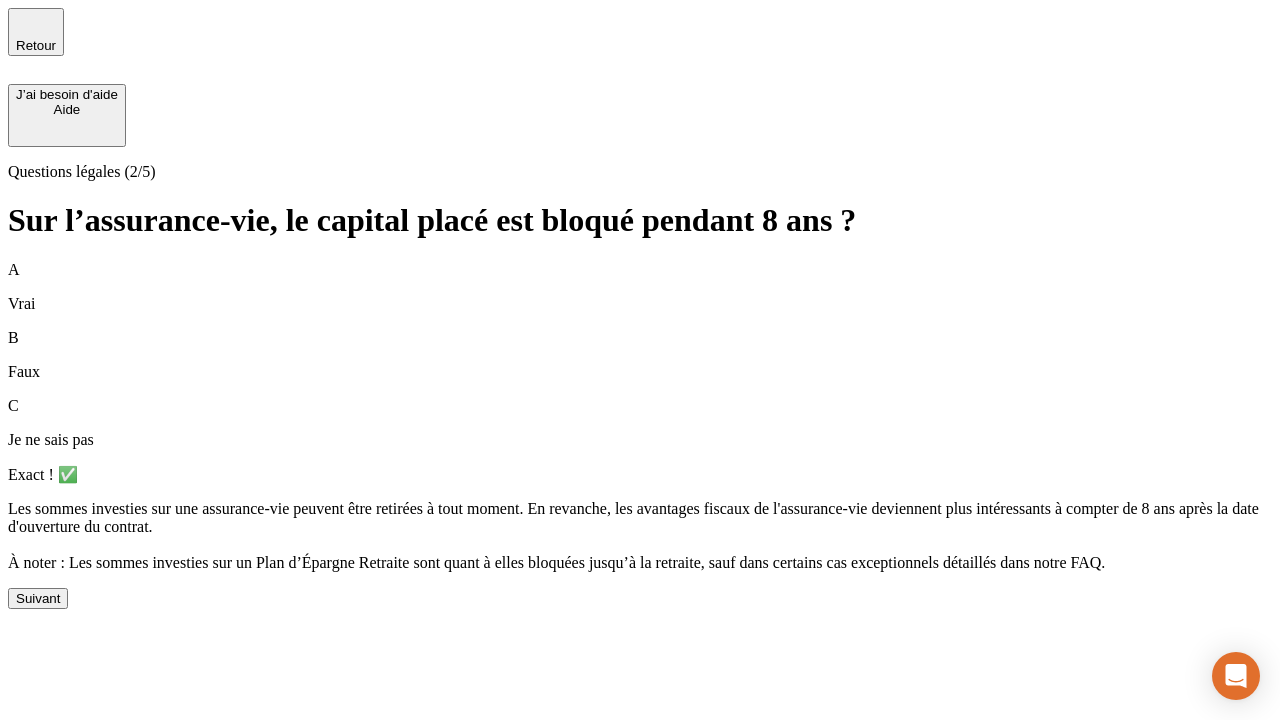 click on "Suivant" at bounding box center [38, 598] 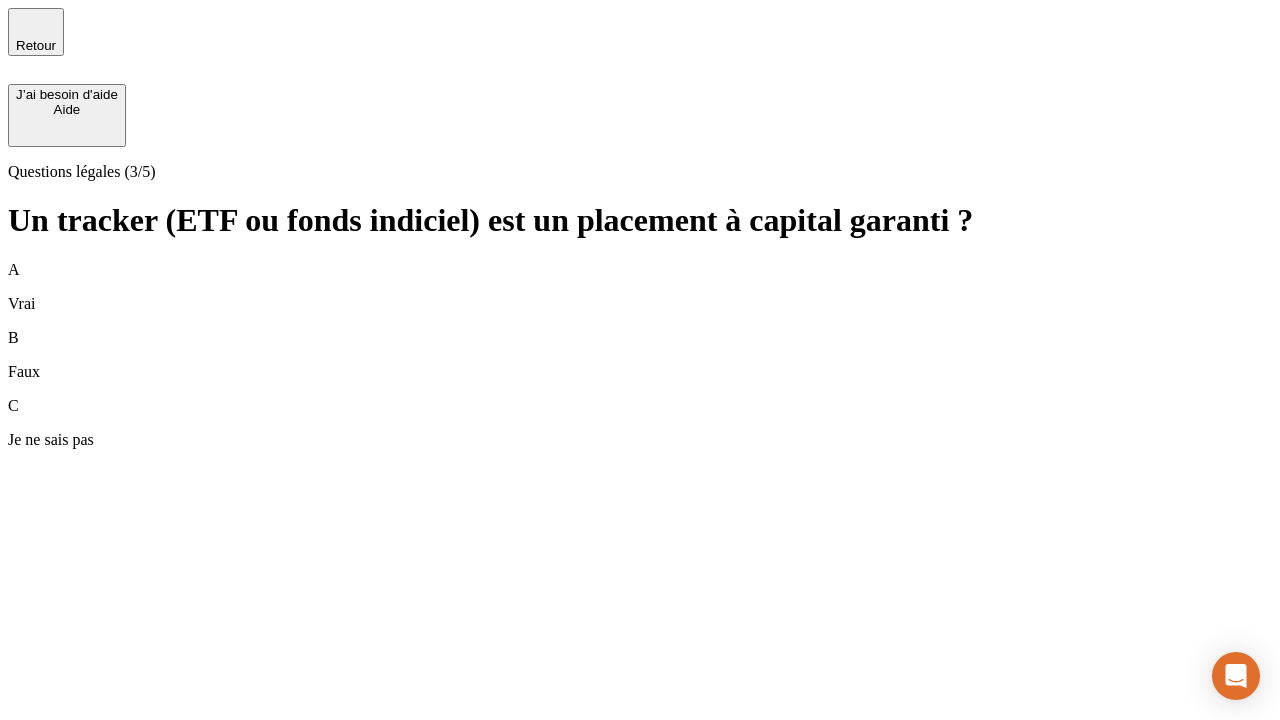 click on "B Faux" at bounding box center [640, 355] 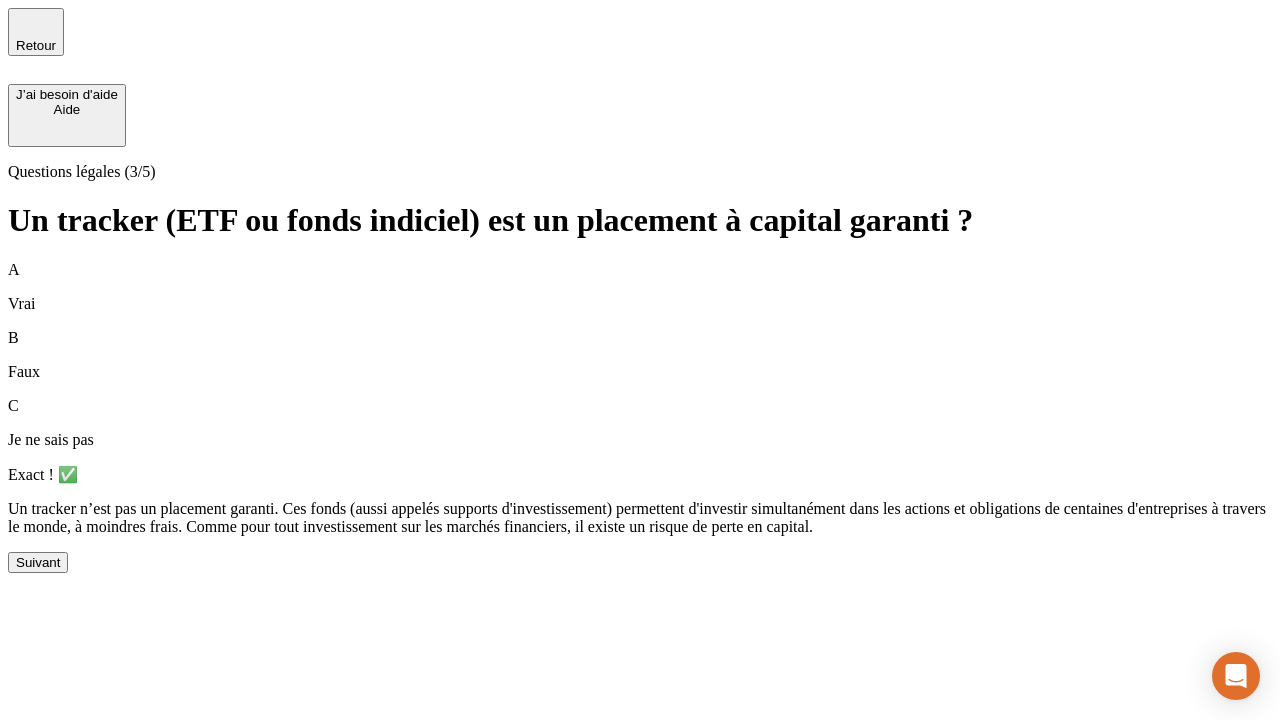 click on "Suivant" at bounding box center [38, 562] 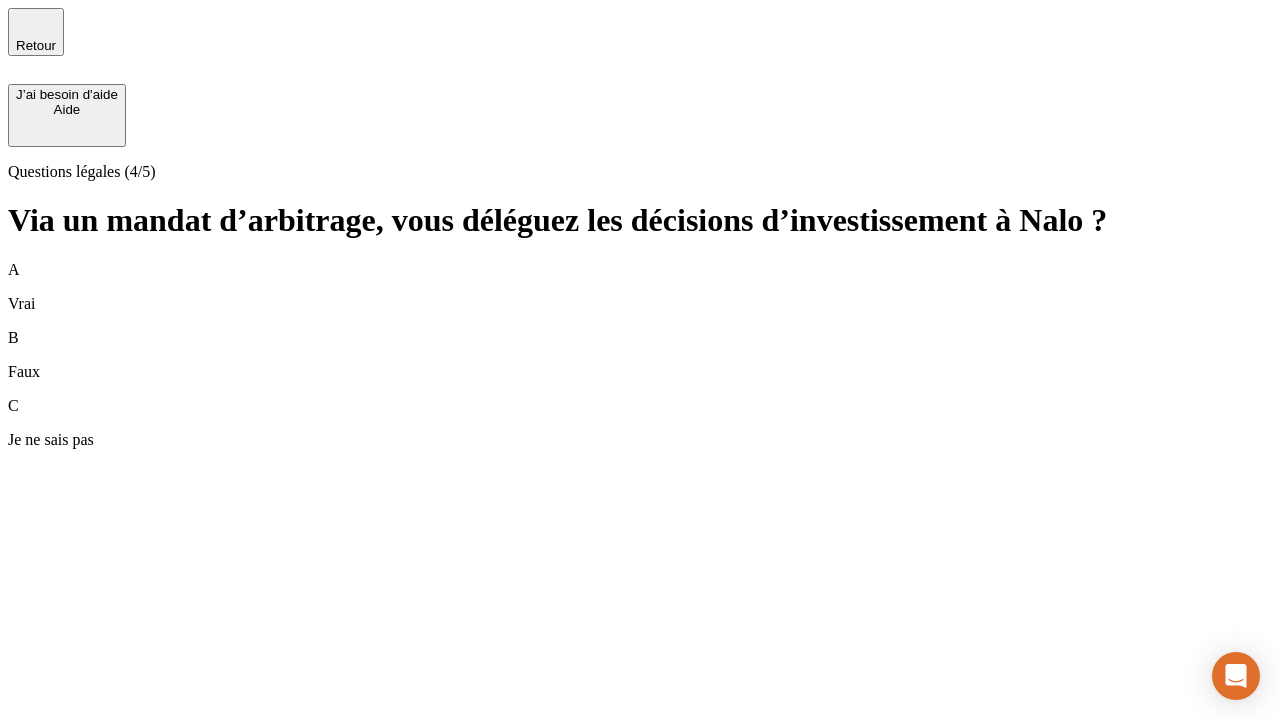 click on "A Vrai" at bounding box center (640, 287) 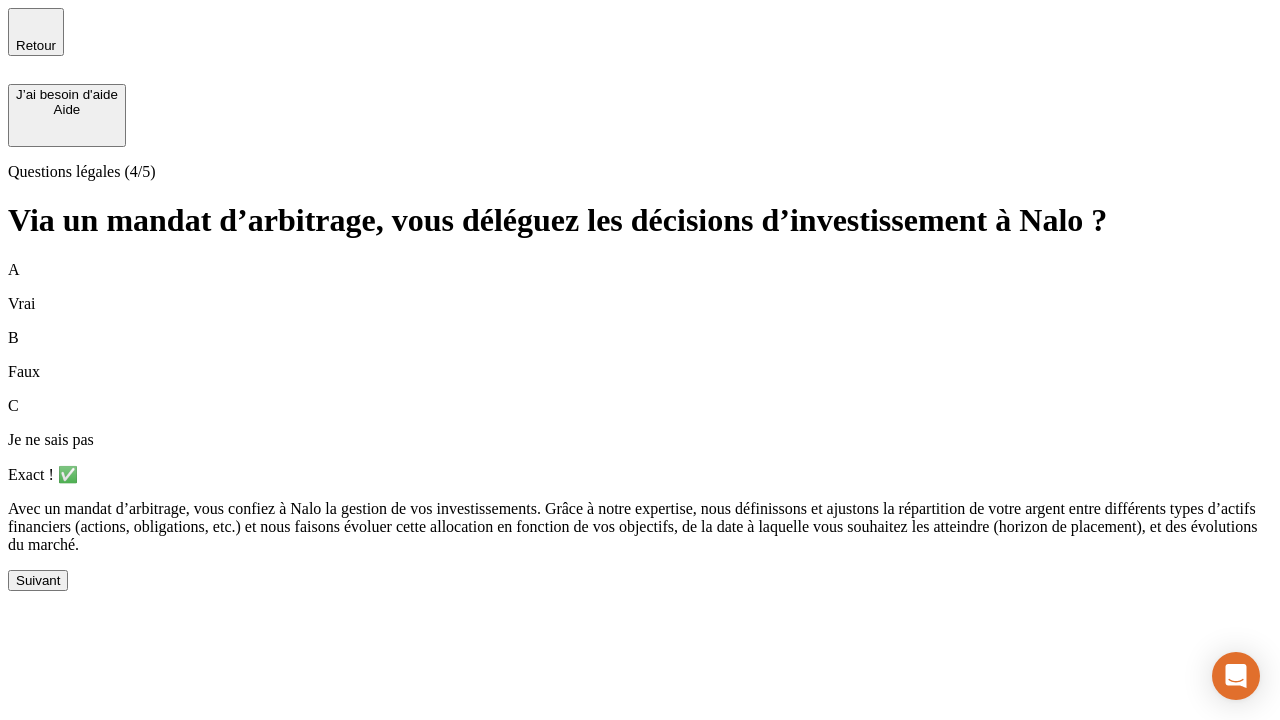 click on "Suivant" at bounding box center (38, 580) 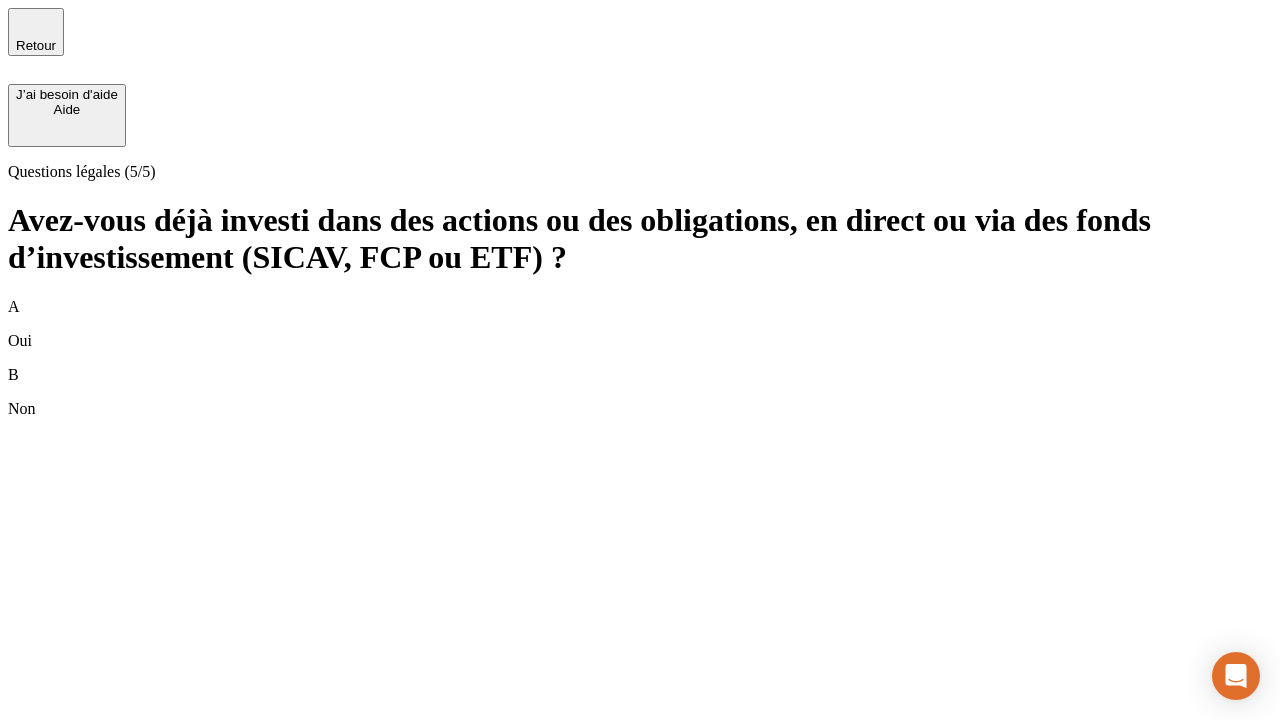 click on "B Non" at bounding box center (640, 392) 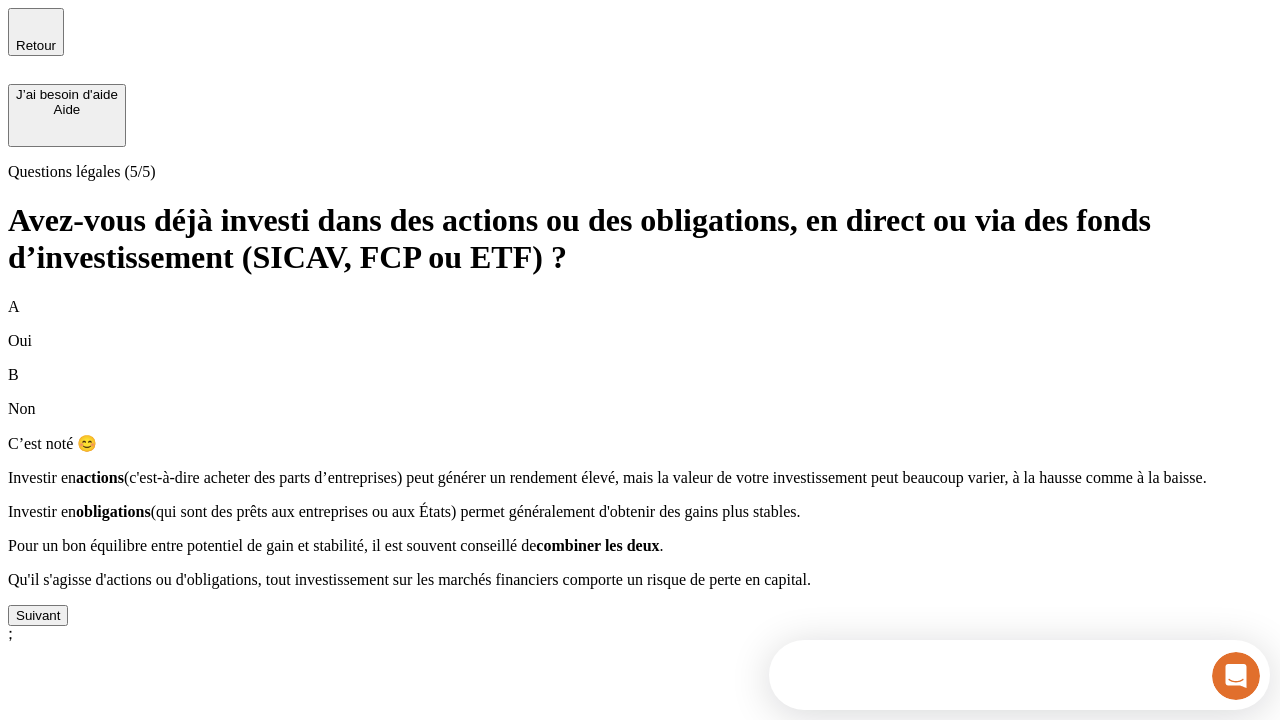 scroll, scrollTop: 0, scrollLeft: 0, axis: both 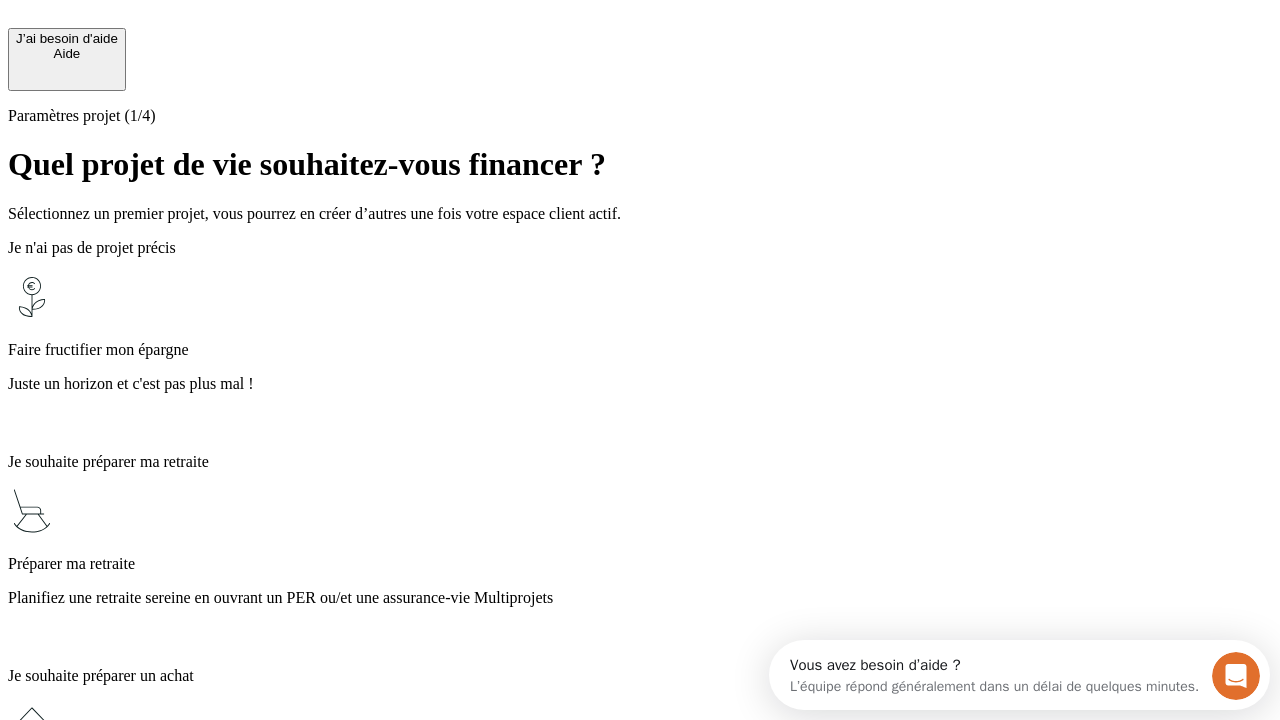 click on "Profitez des avantages fiscaux de l’assurance-vie" at bounding box center [640, 1354] 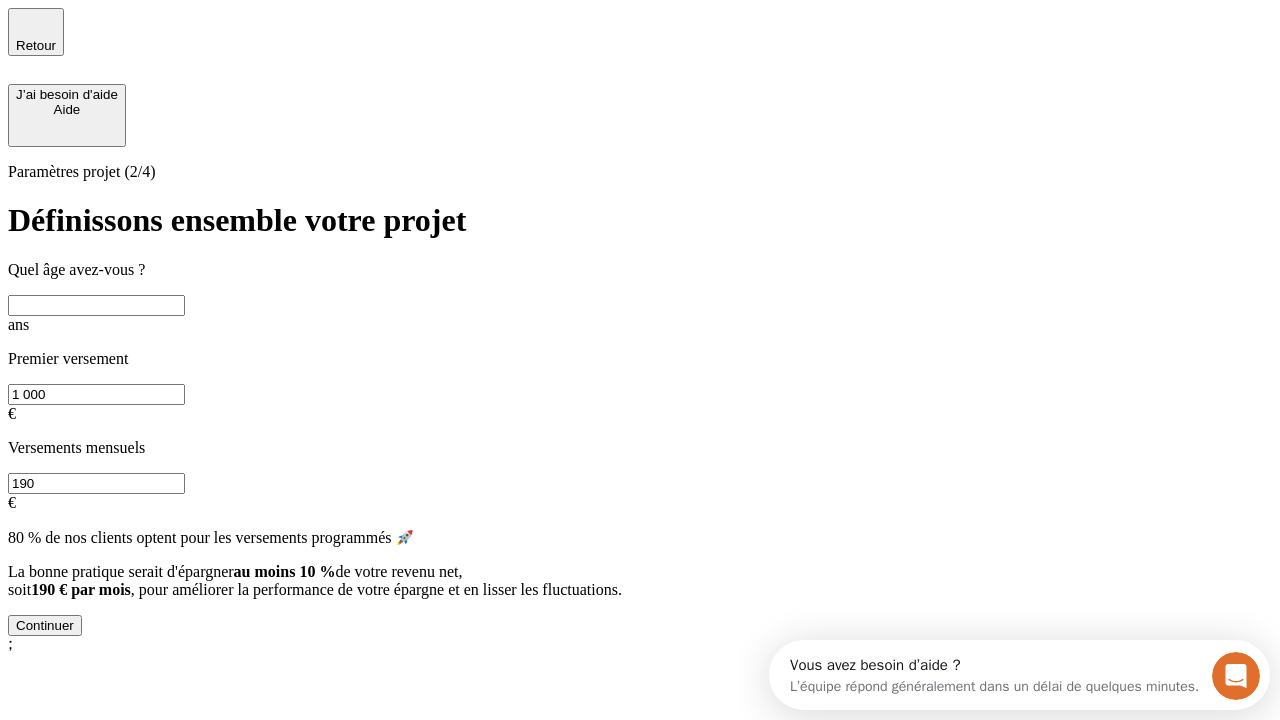 click at bounding box center (96, 305) 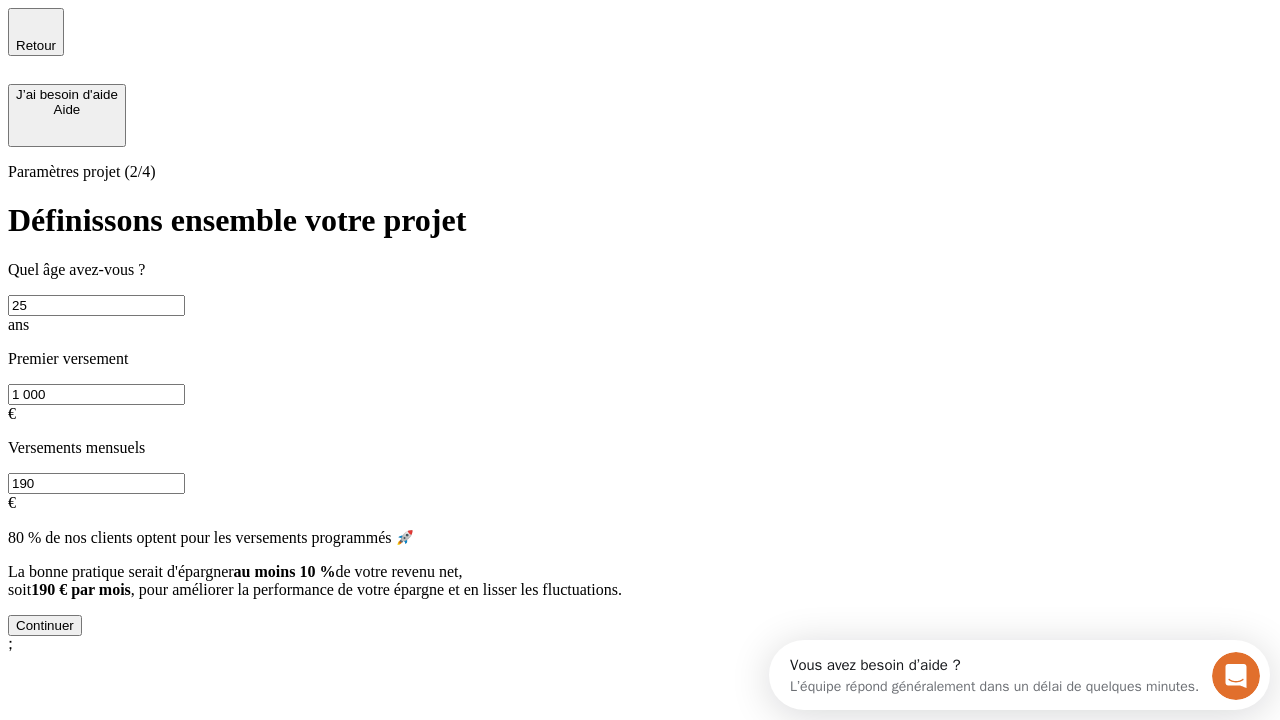 type on "25" 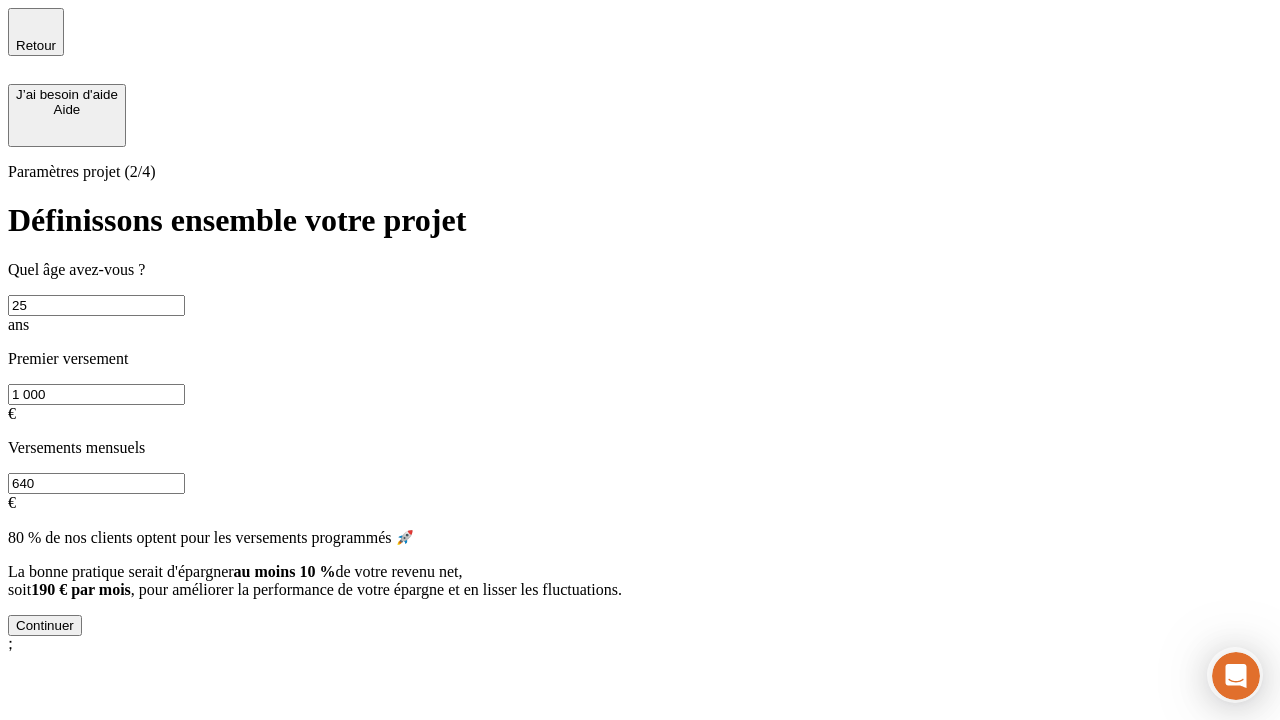 type on "640" 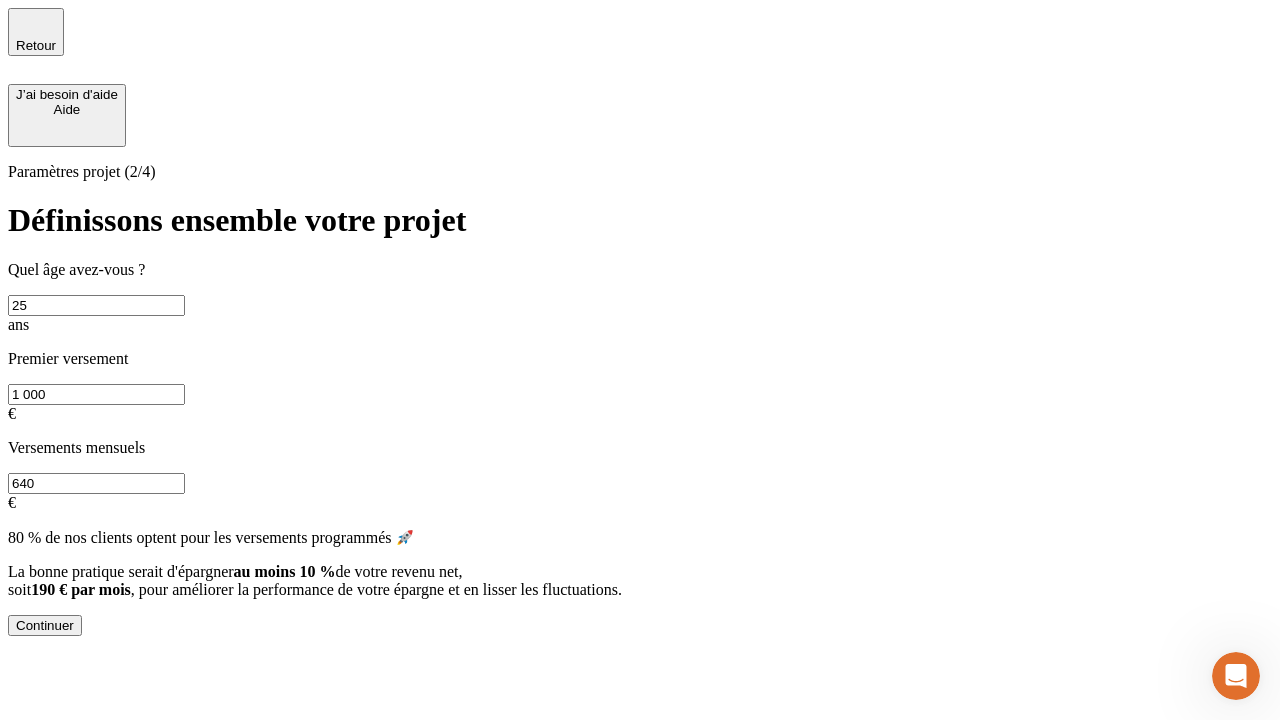 scroll, scrollTop: 0, scrollLeft: 0, axis: both 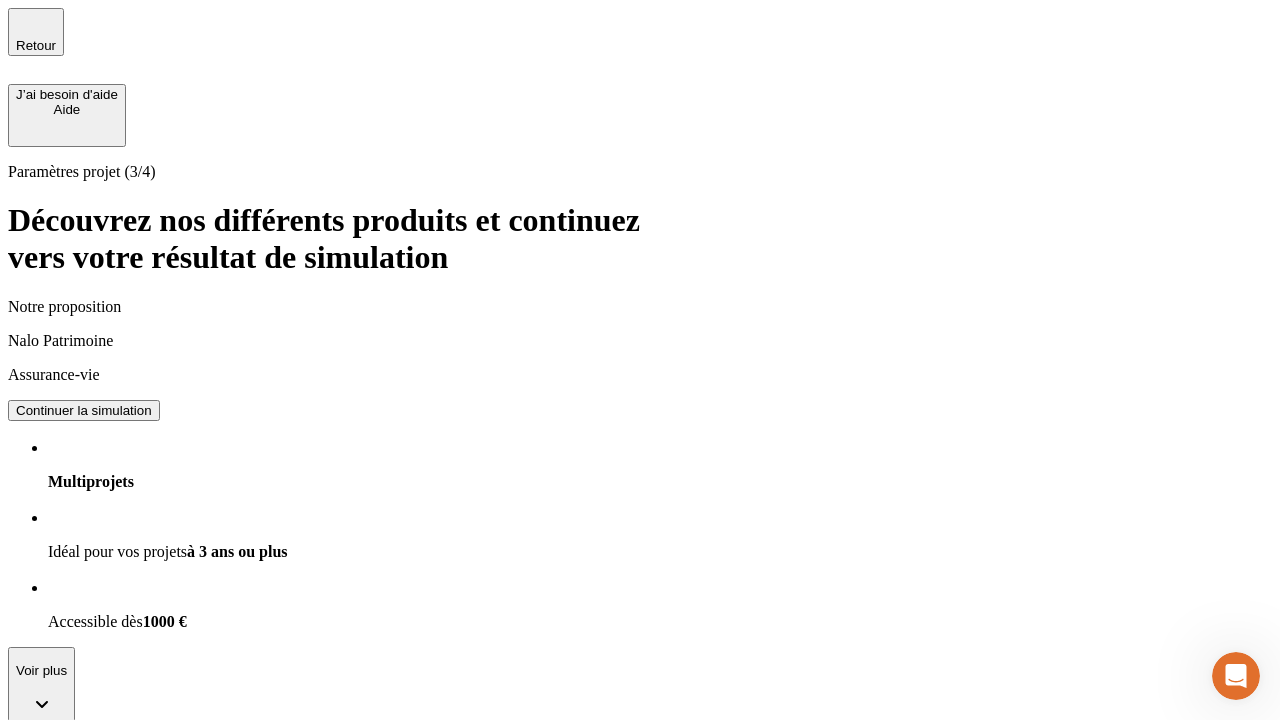 click on "Continuer la simulation" at bounding box center [84, 410] 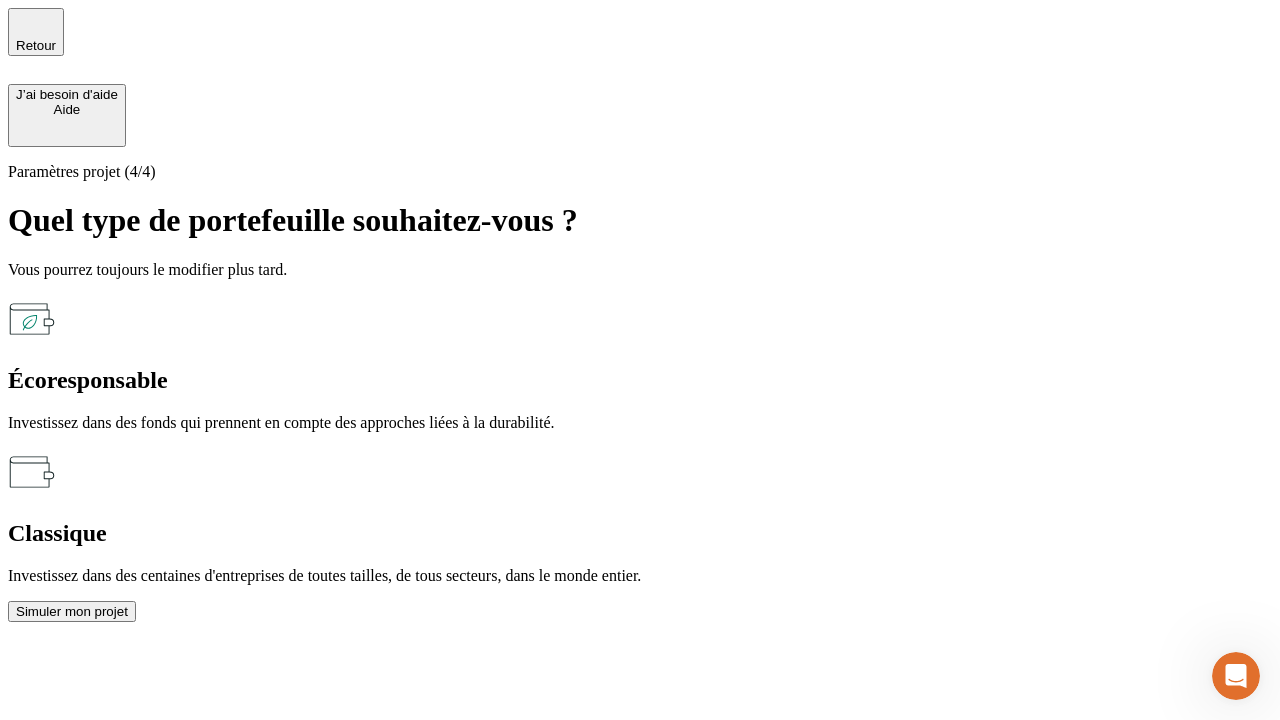 click on "Classique" at bounding box center (640, 533) 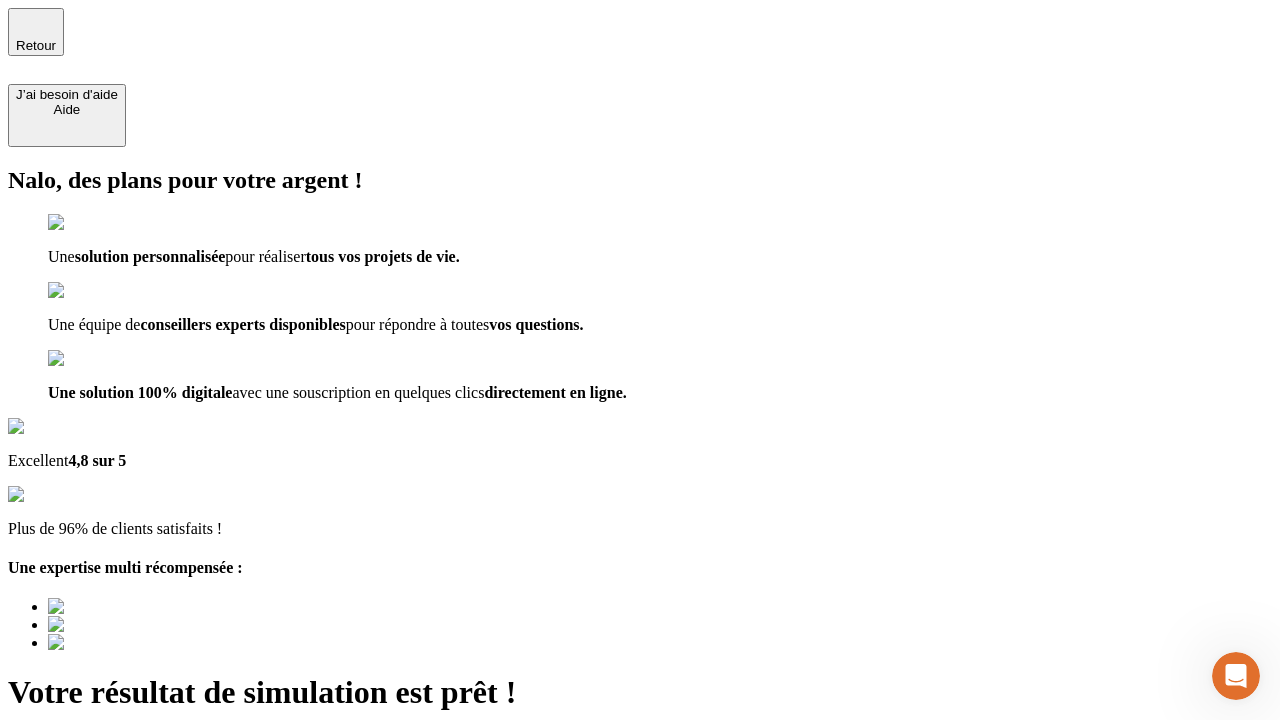 click on "Découvrir ma simulation" at bounding box center (87, 797) 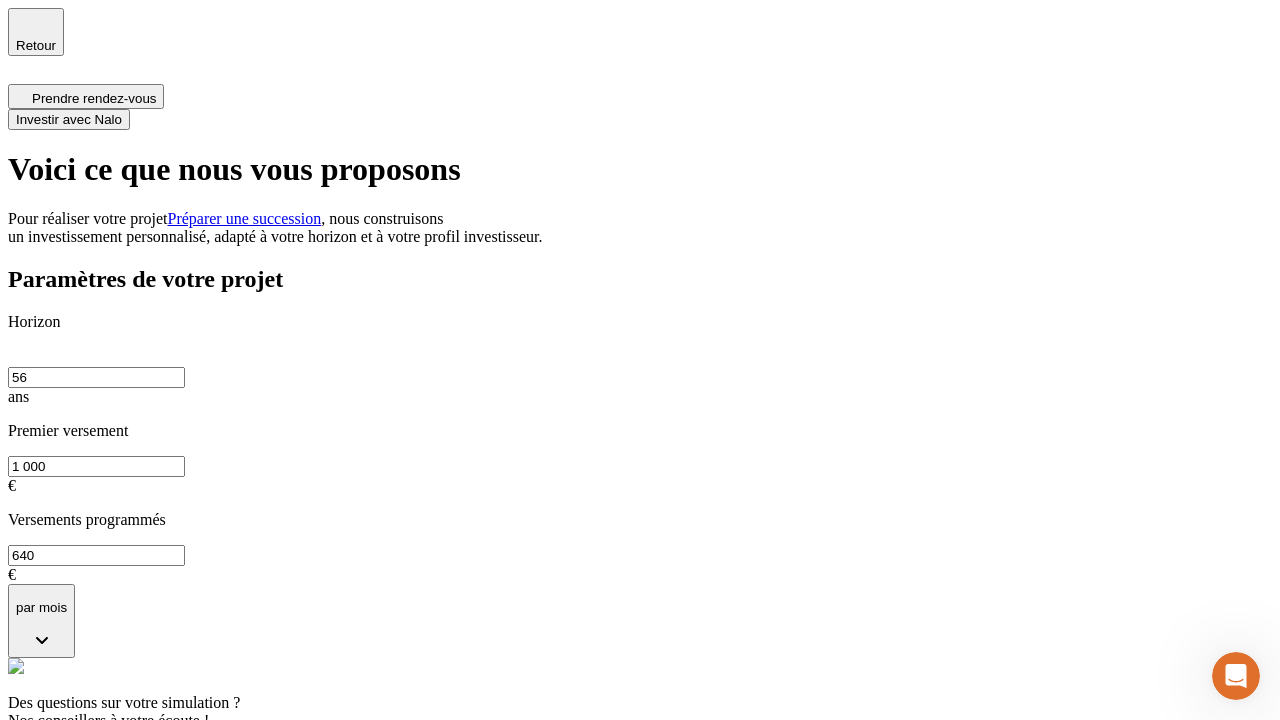 click on "Investir avec Nalo" at bounding box center (69, 119) 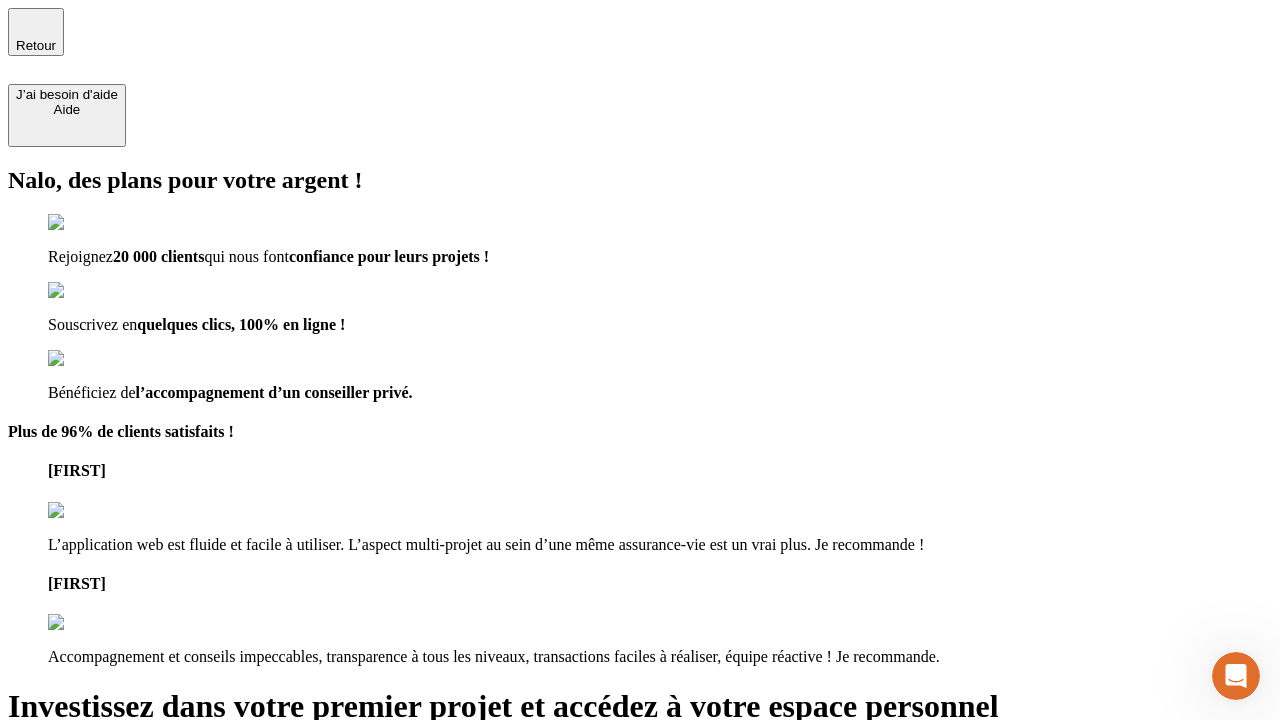 type on "[EMAIL]" 